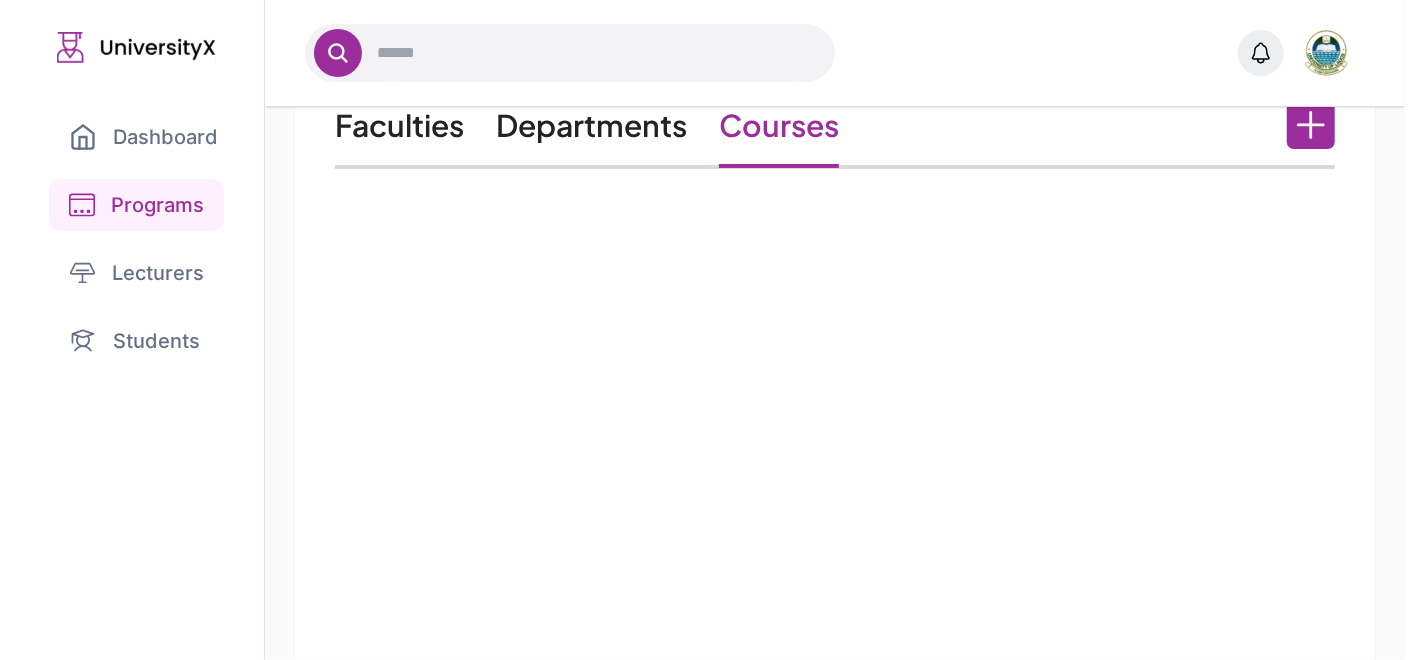 scroll, scrollTop: 0, scrollLeft: 0, axis: both 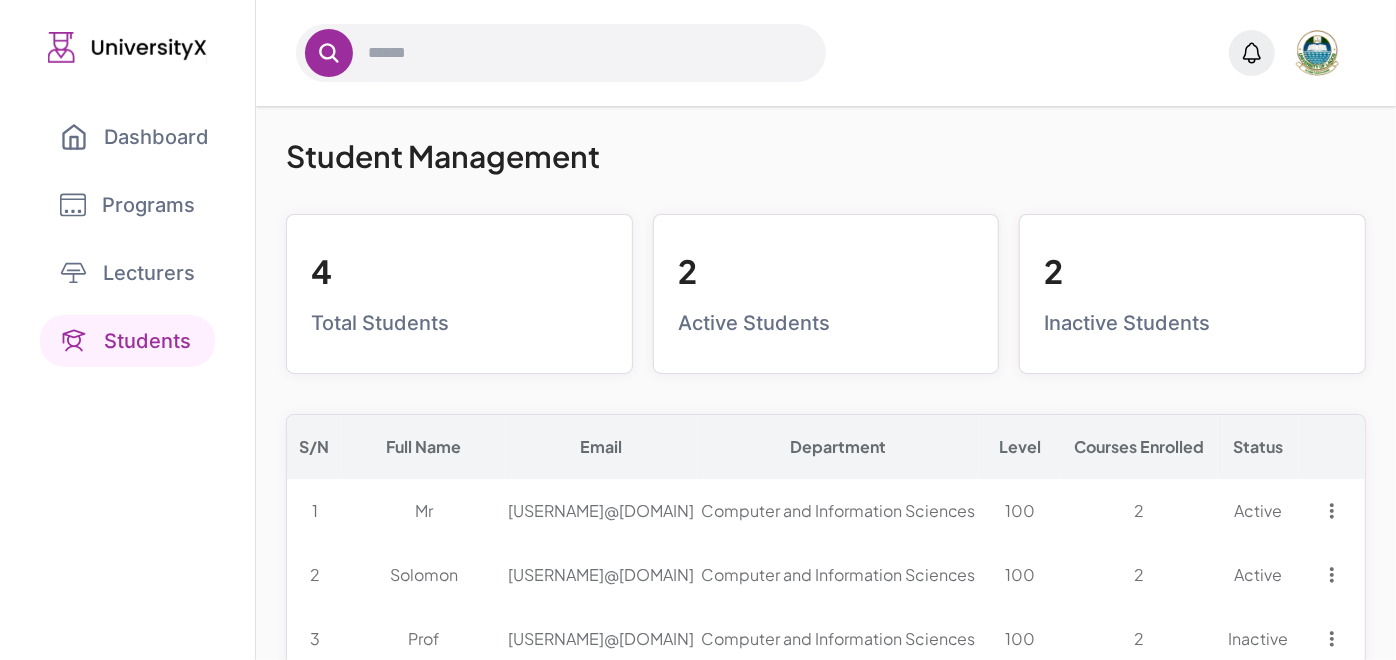 click on "Dashboard" at bounding box center (134, 137) 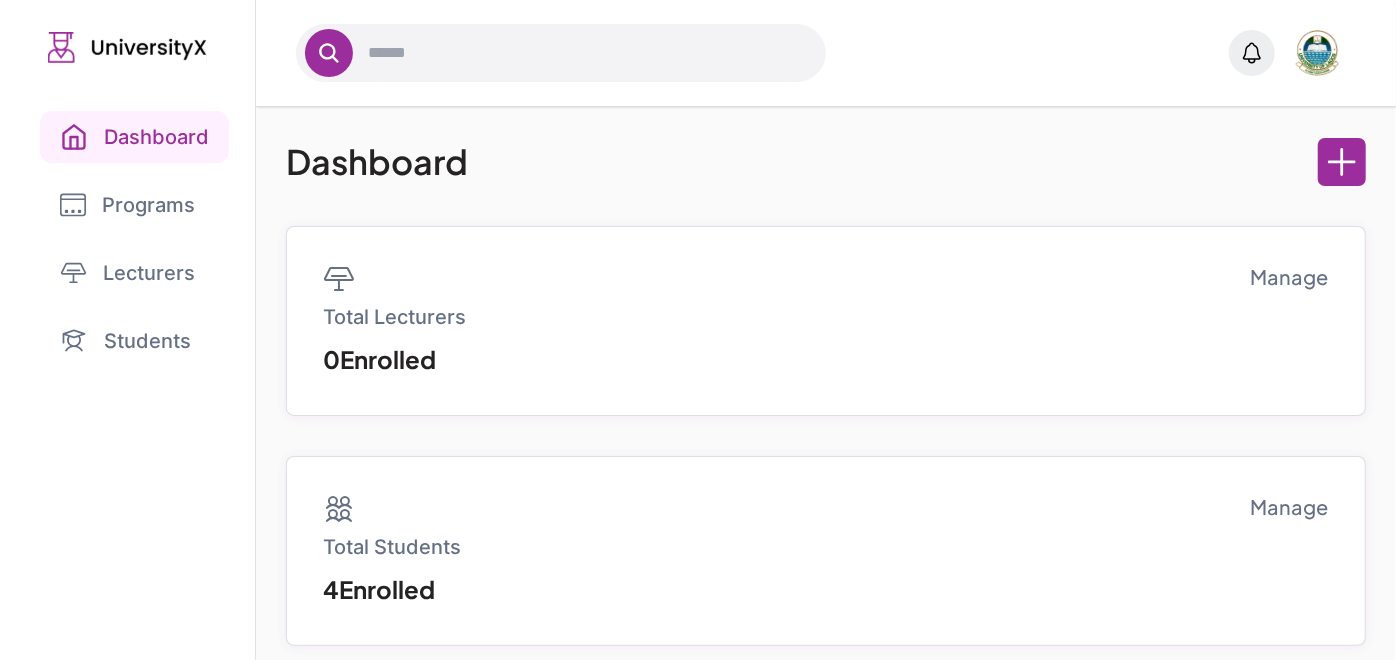 click on "Programs" at bounding box center [127, 205] 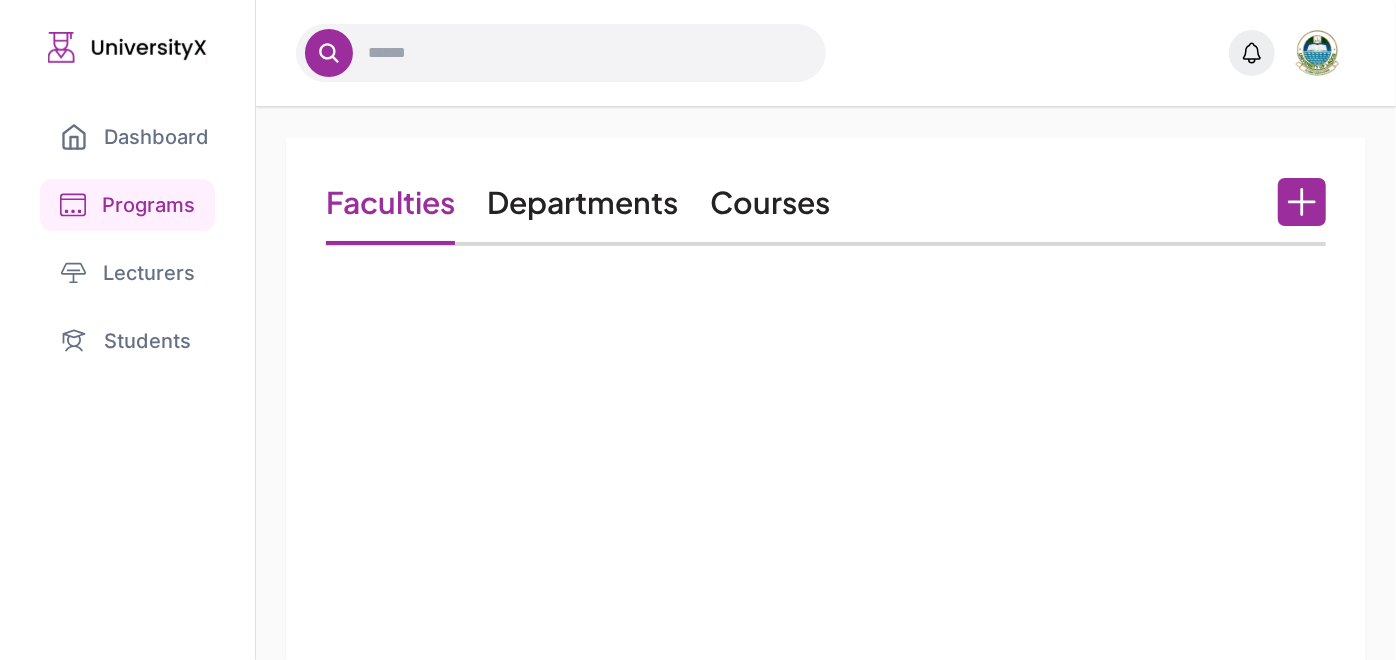click on "Courses" at bounding box center (770, 202) 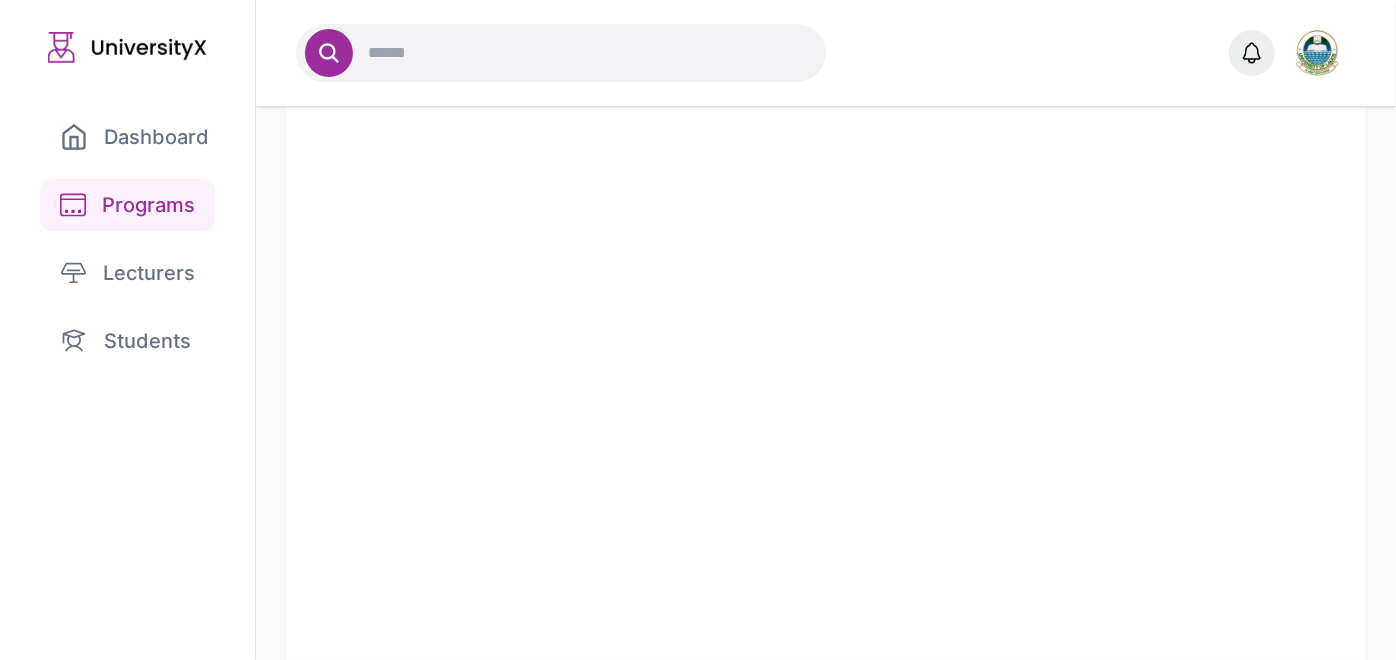 scroll, scrollTop: 74, scrollLeft: 0, axis: vertical 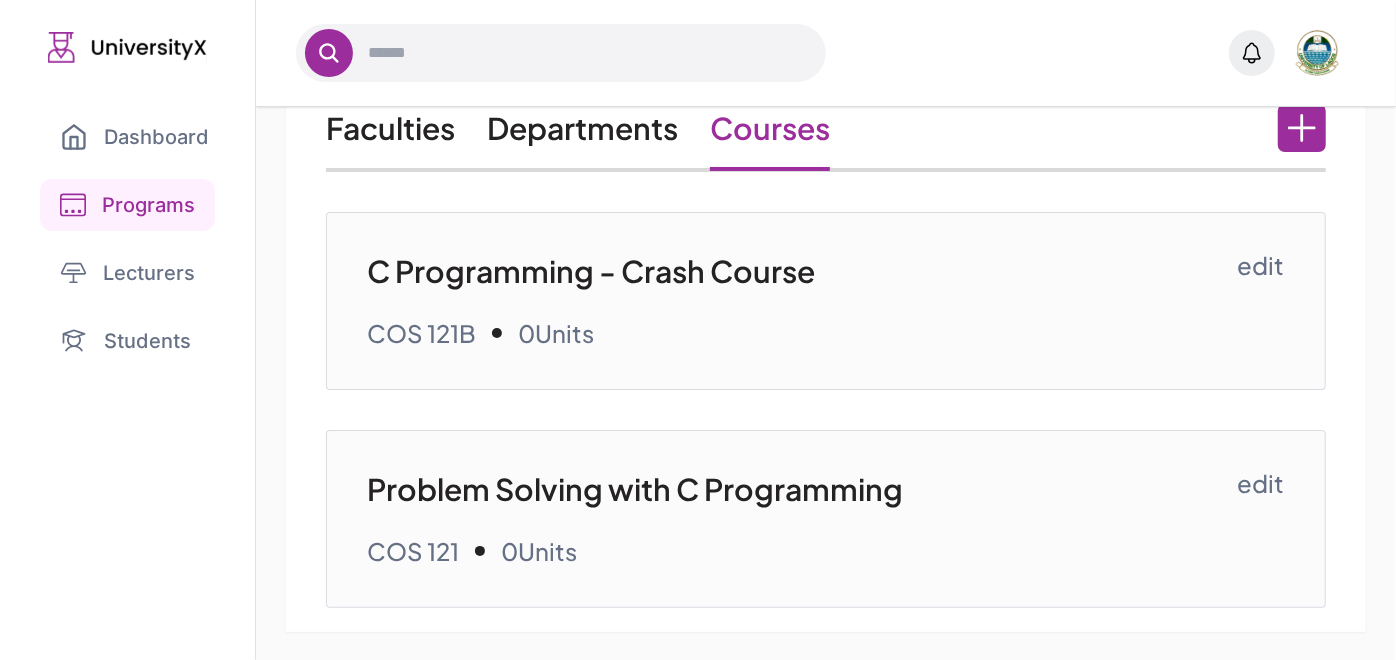 click on "edit" at bounding box center (1261, 265) 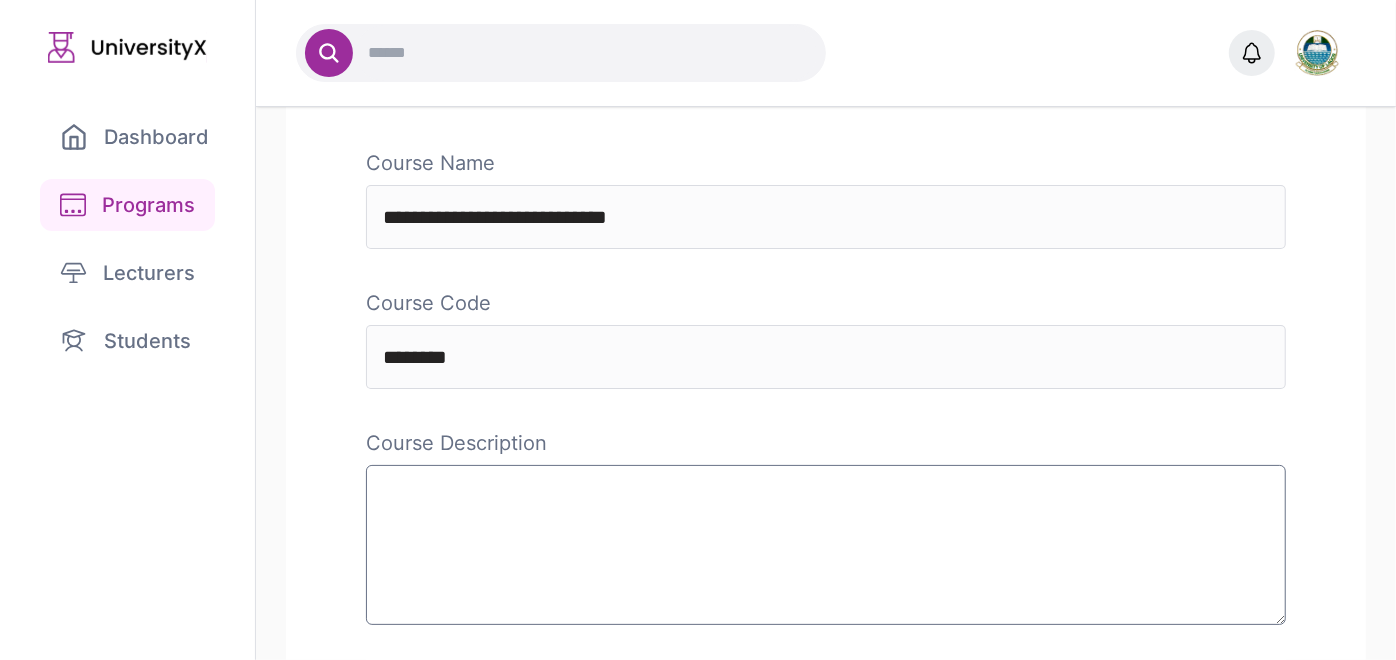 scroll, scrollTop: 176, scrollLeft: 0, axis: vertical 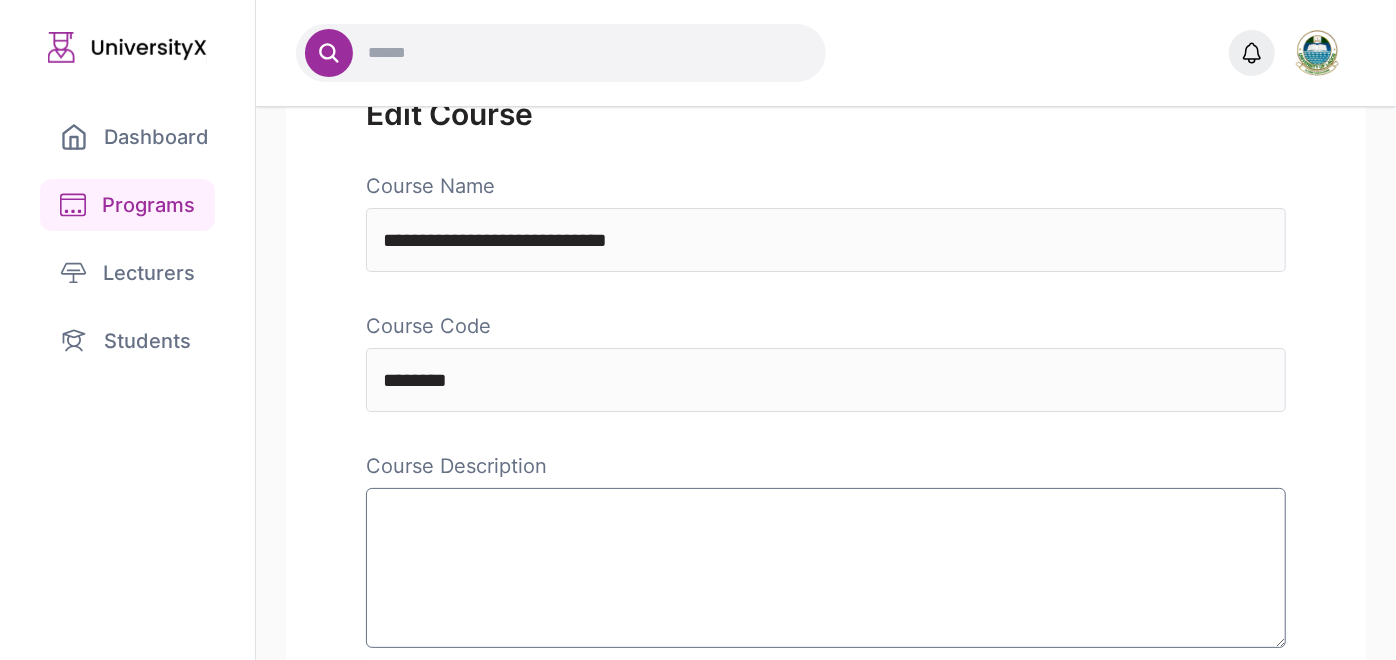 click on "Dashboard" at bounding box center [134, 137] 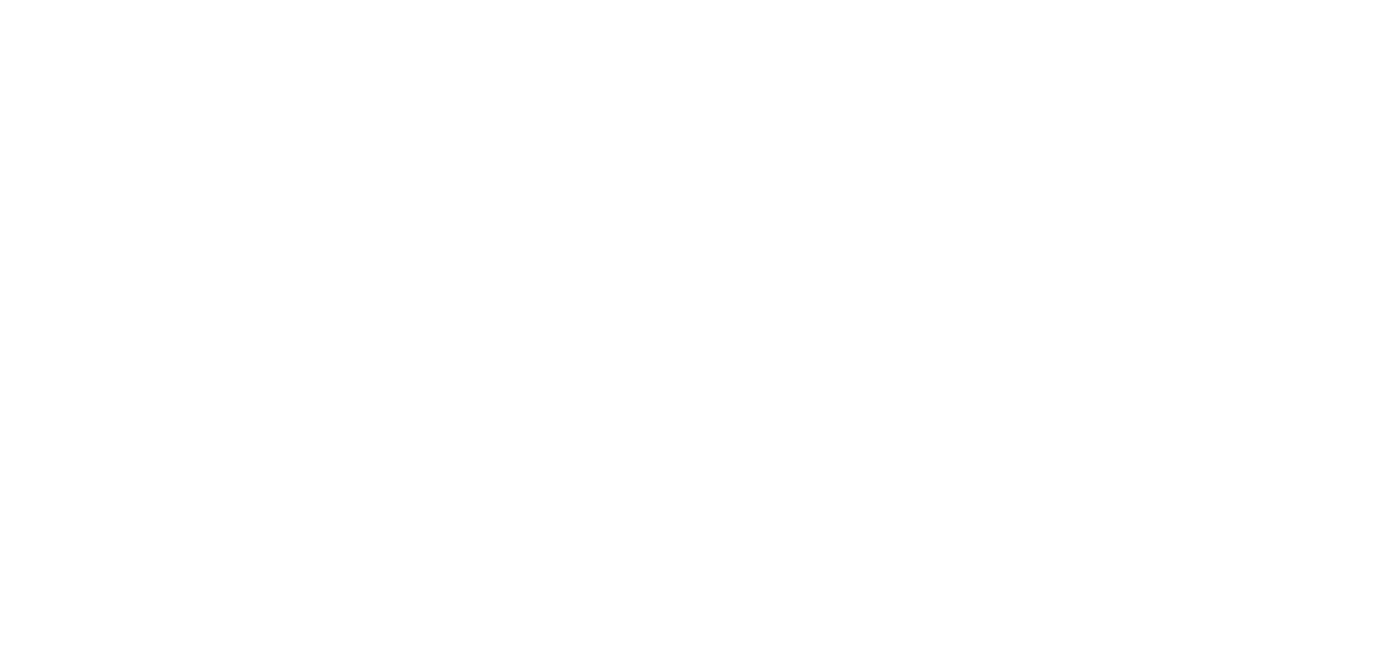 scroll, scrollTop: 0, scrollLeft: 0, axis: both 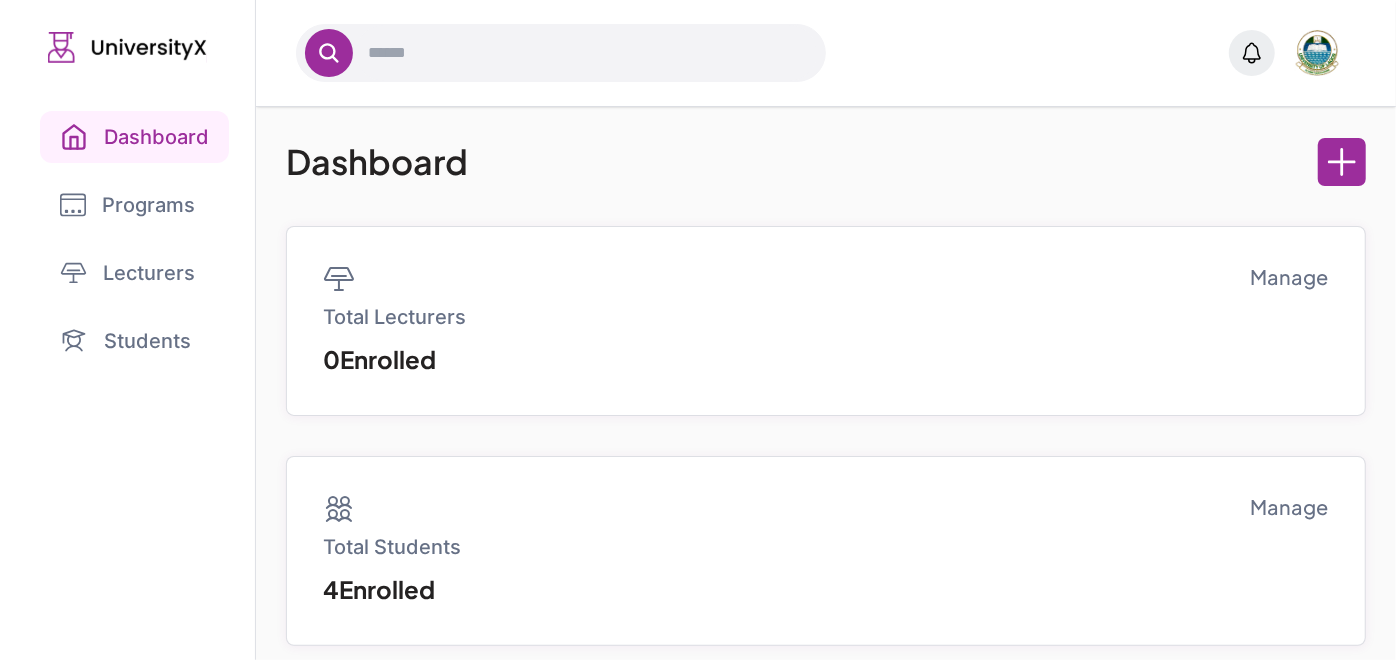 click on "Students" at bounding box center (127, 341) 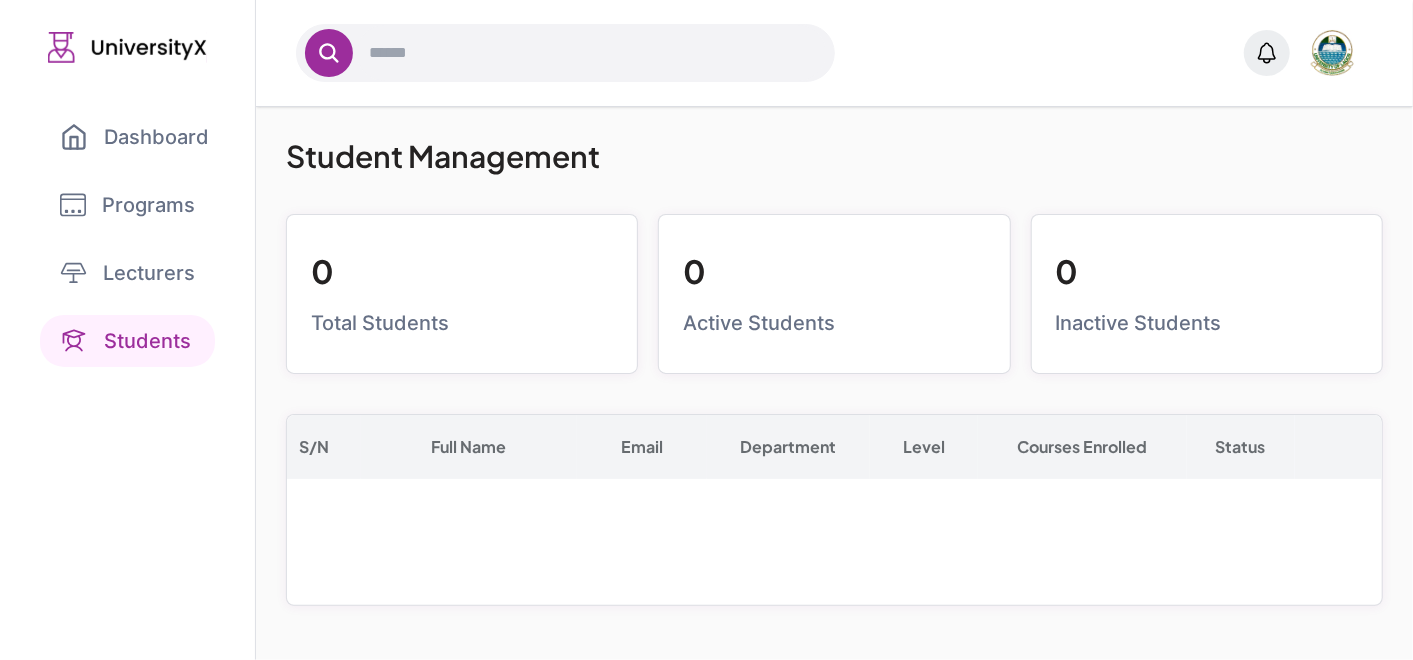 click on "Student Management" at bounding box center (834, 156) 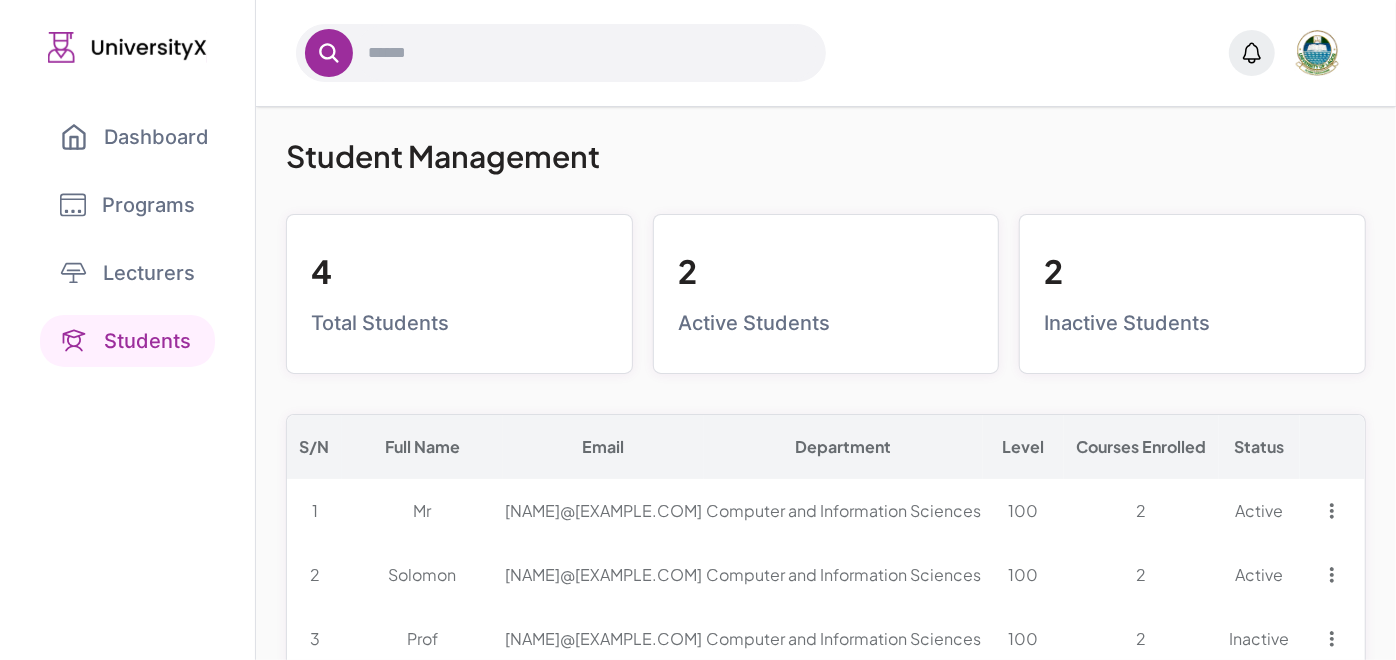 scroll, scrollTop: 105, scrollLeft: 0, axis: vertical 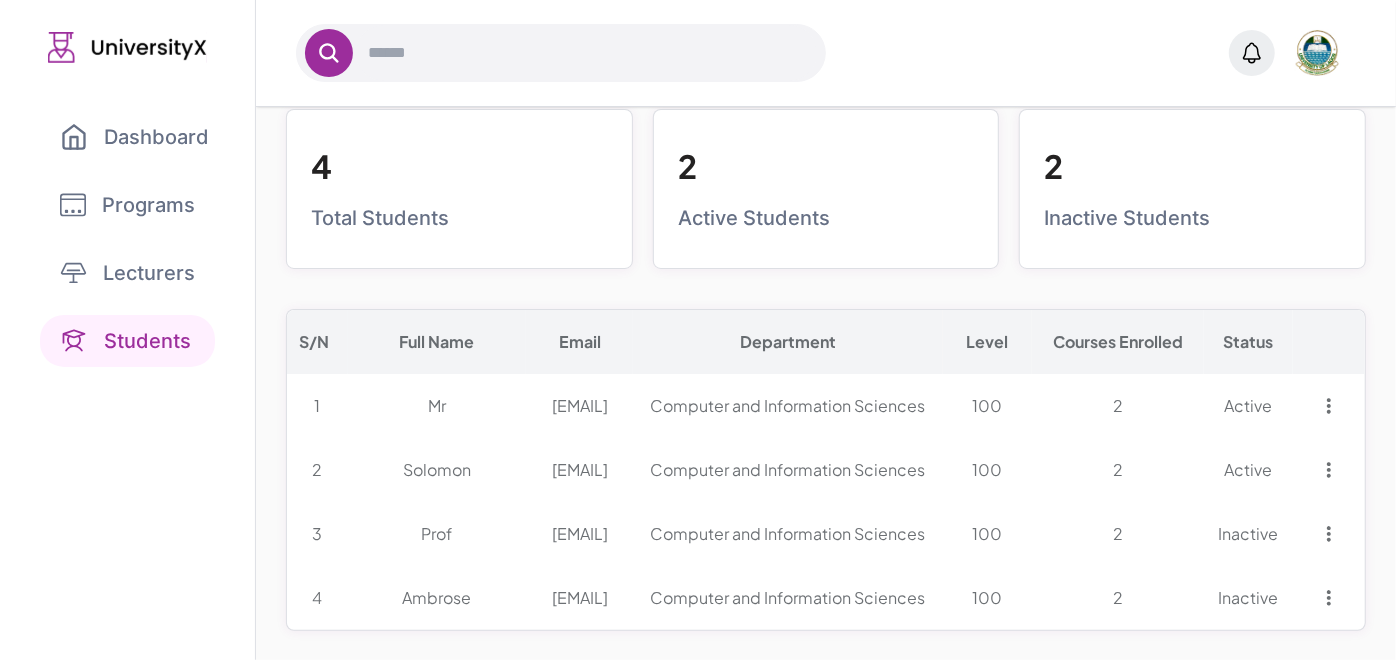 click at bounding box center [1329, 598] 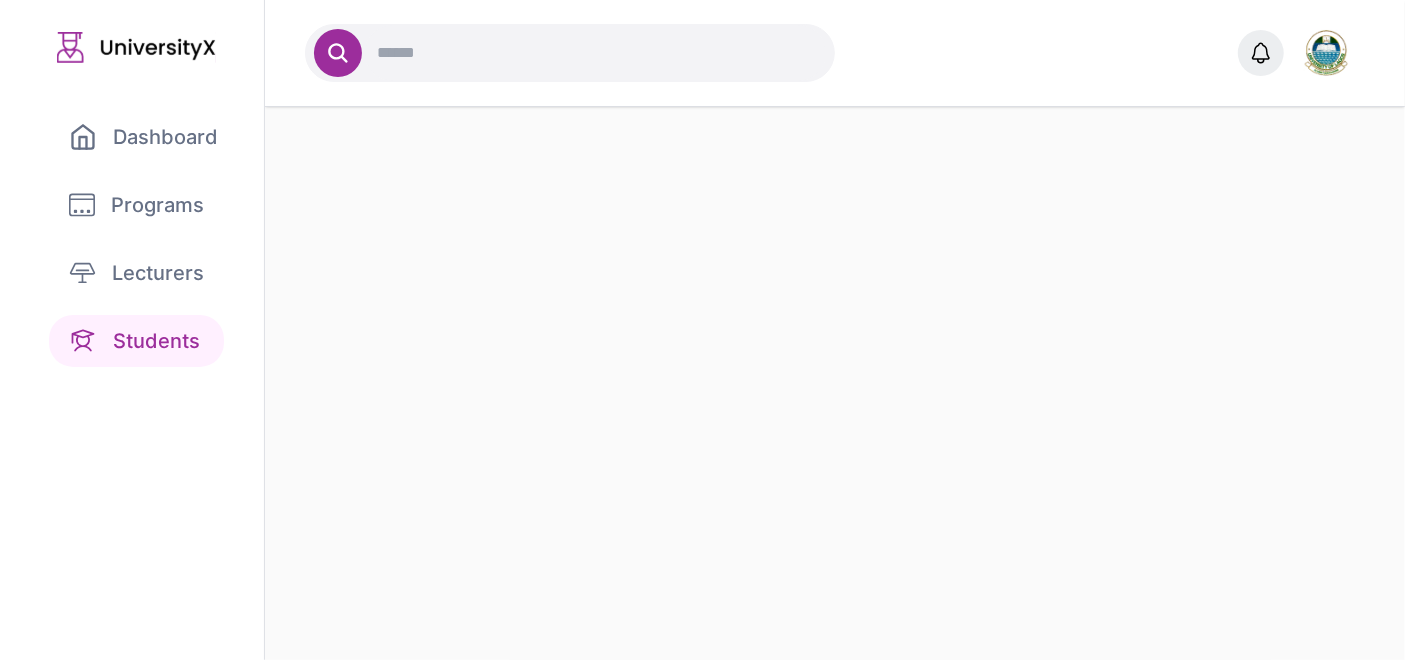 scroll, scrollTop: 0, scrollLeft: 0, axis: both 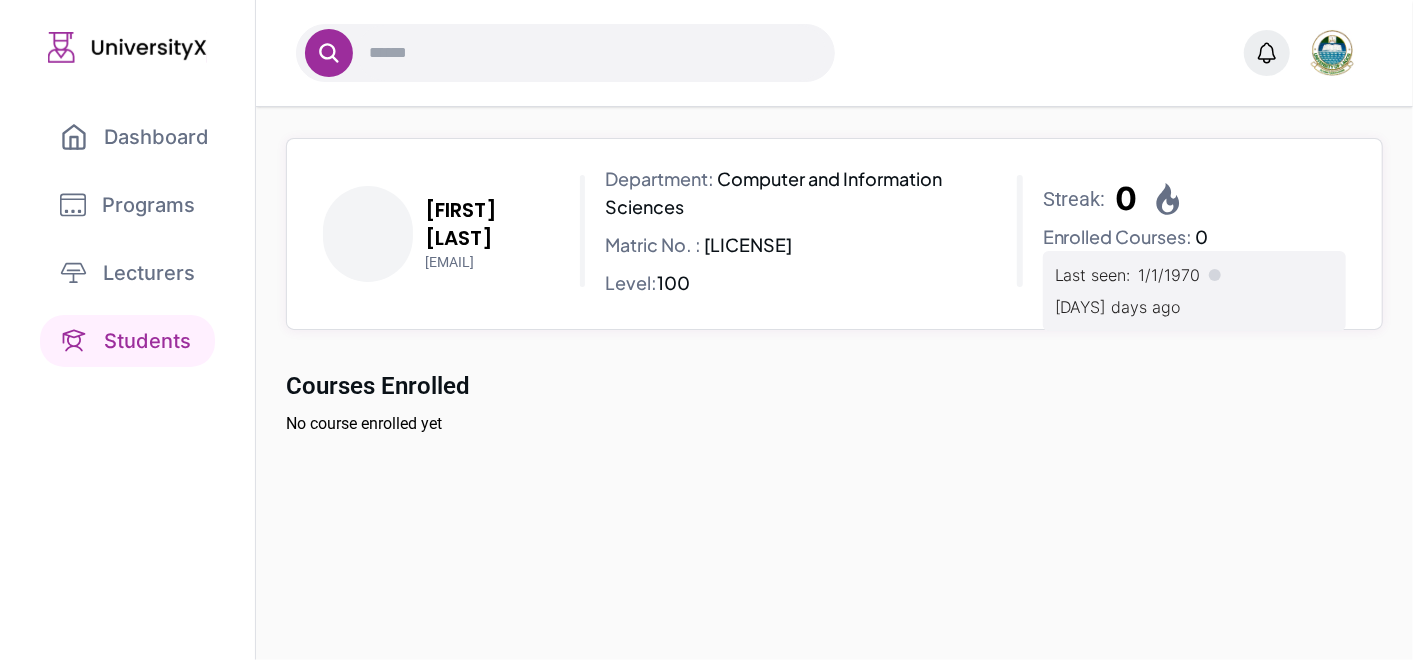 click on "[FIRST] [LAST] [EMAIL] Department:   Computer and Information Sciences Matric No. :   [LICENSE] Level:  100 Streak: 0   Enrolled Courses:   0 Last seen:  [DATE]     [DAYS] days ago Courses Enrolled No course enrolled yet" at bounding box center [834, 307] 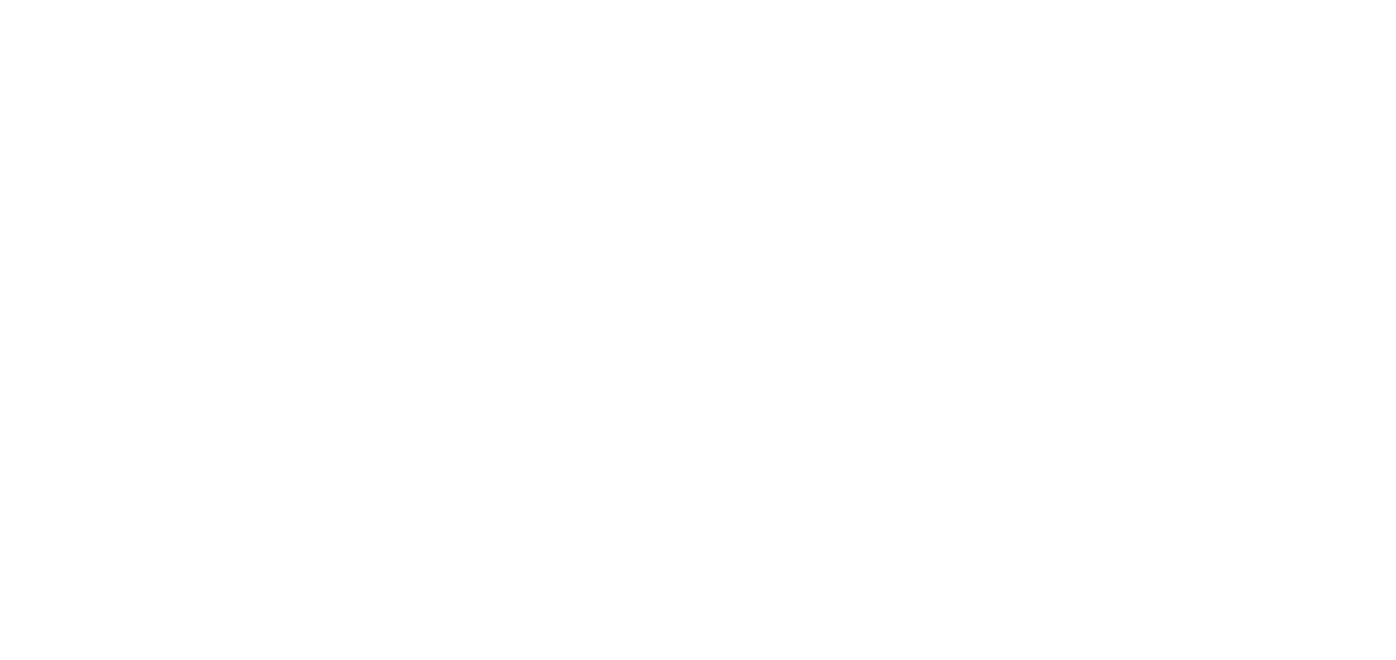 scroll, scrollTop: 0, scrollLeft: 0, axis: both 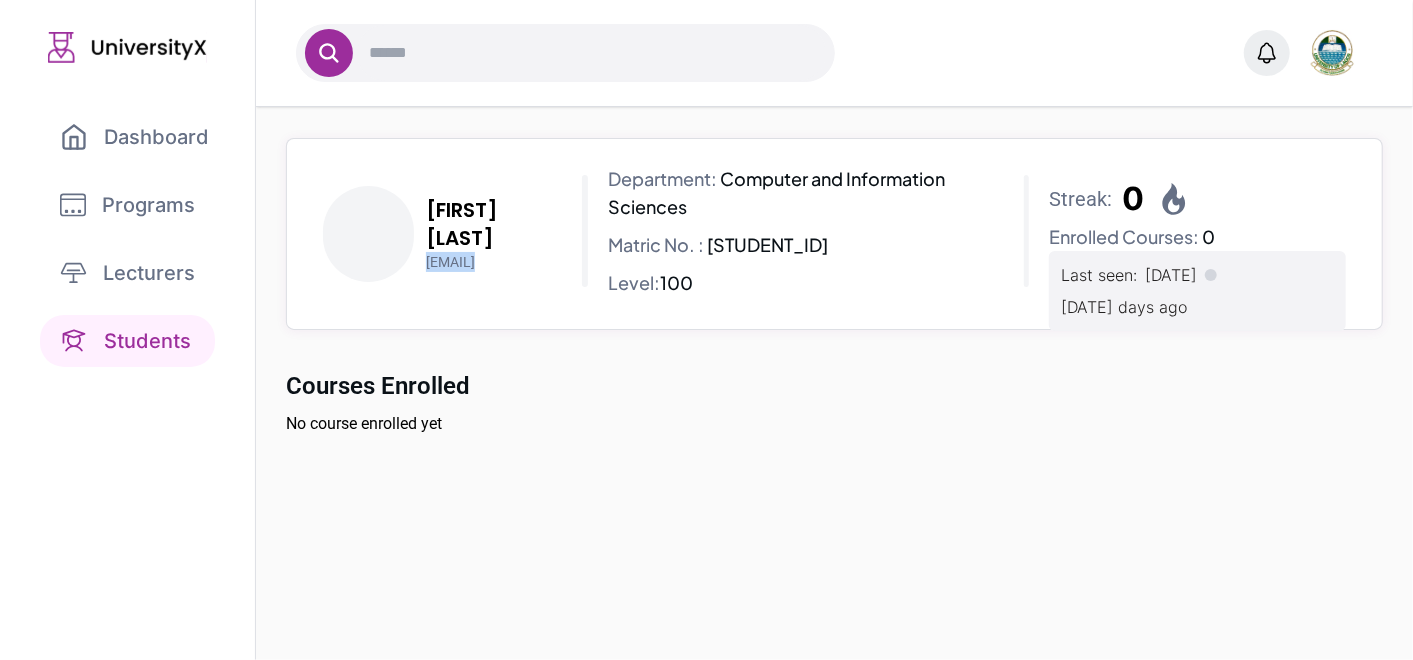 drag, startPoint x: 432, startPoint y: 250, endPoint x: 667, endPoint y: 236, distance: 235.41666 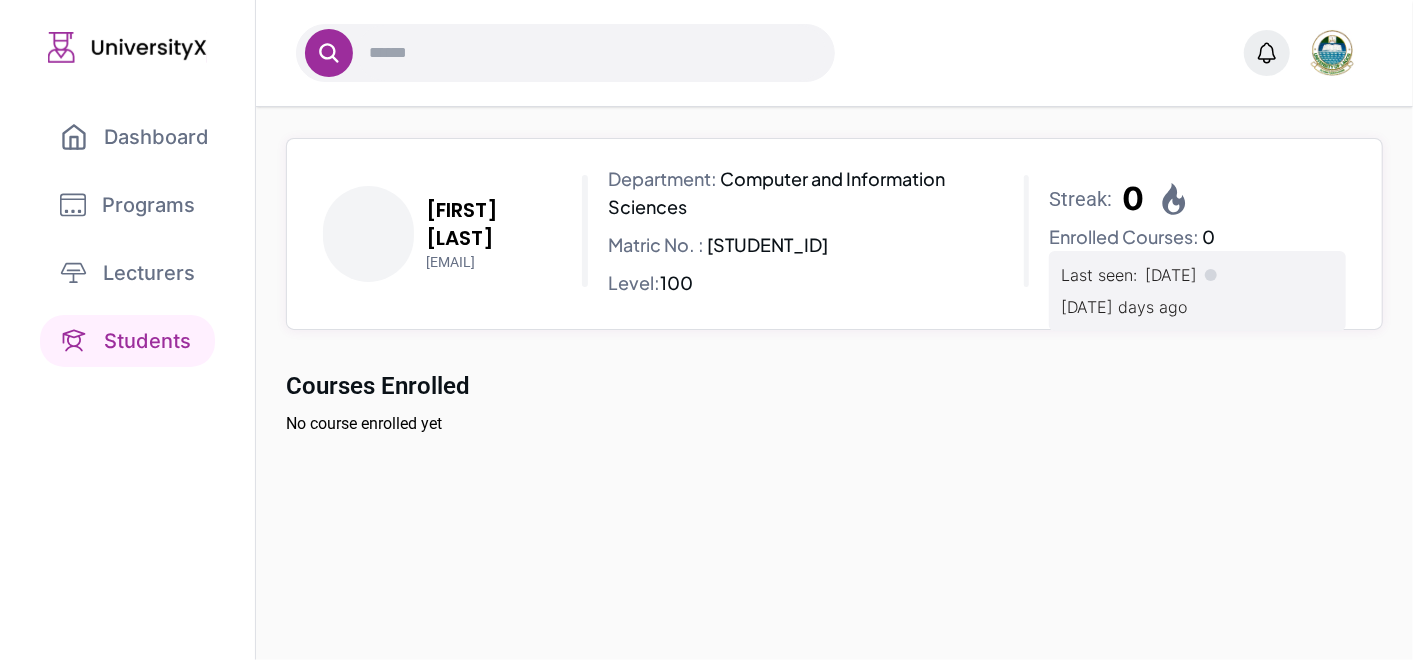 click on "No course enrolled yet" at bounding box center [834, 424] 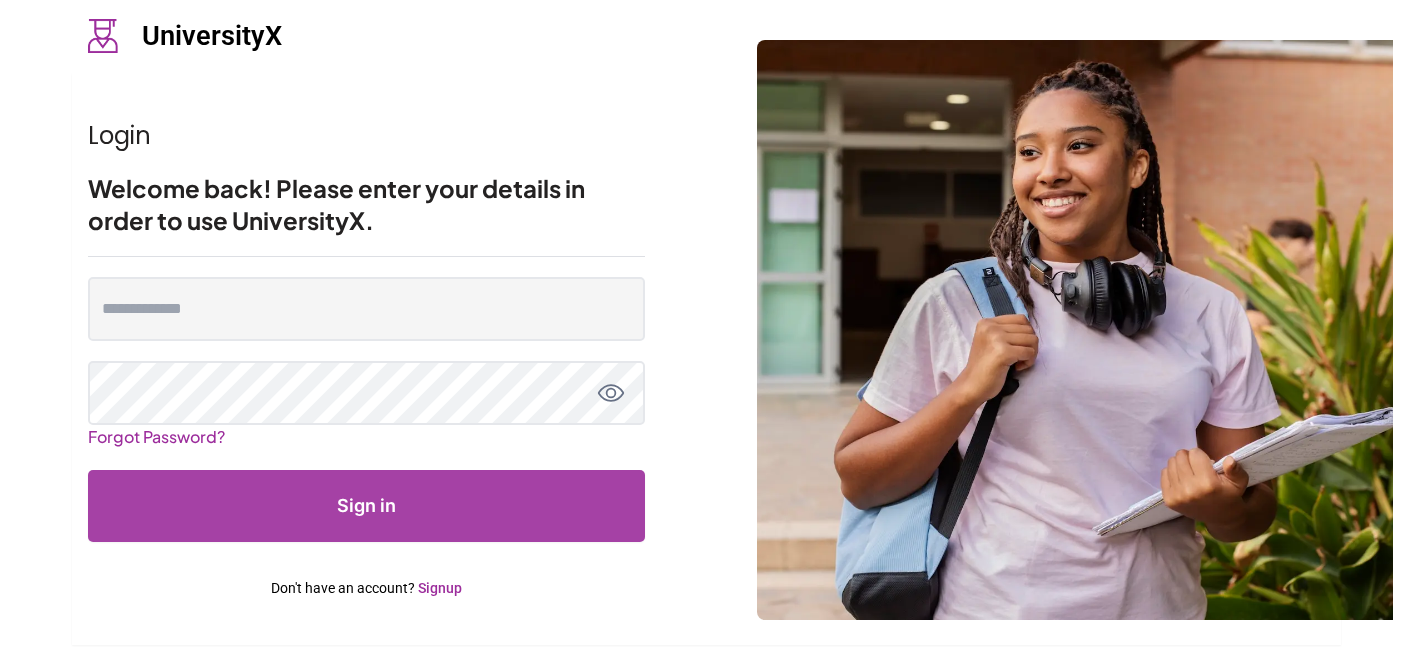 scroll, scrollTop: 0, scrollLeft: 0, axis: both 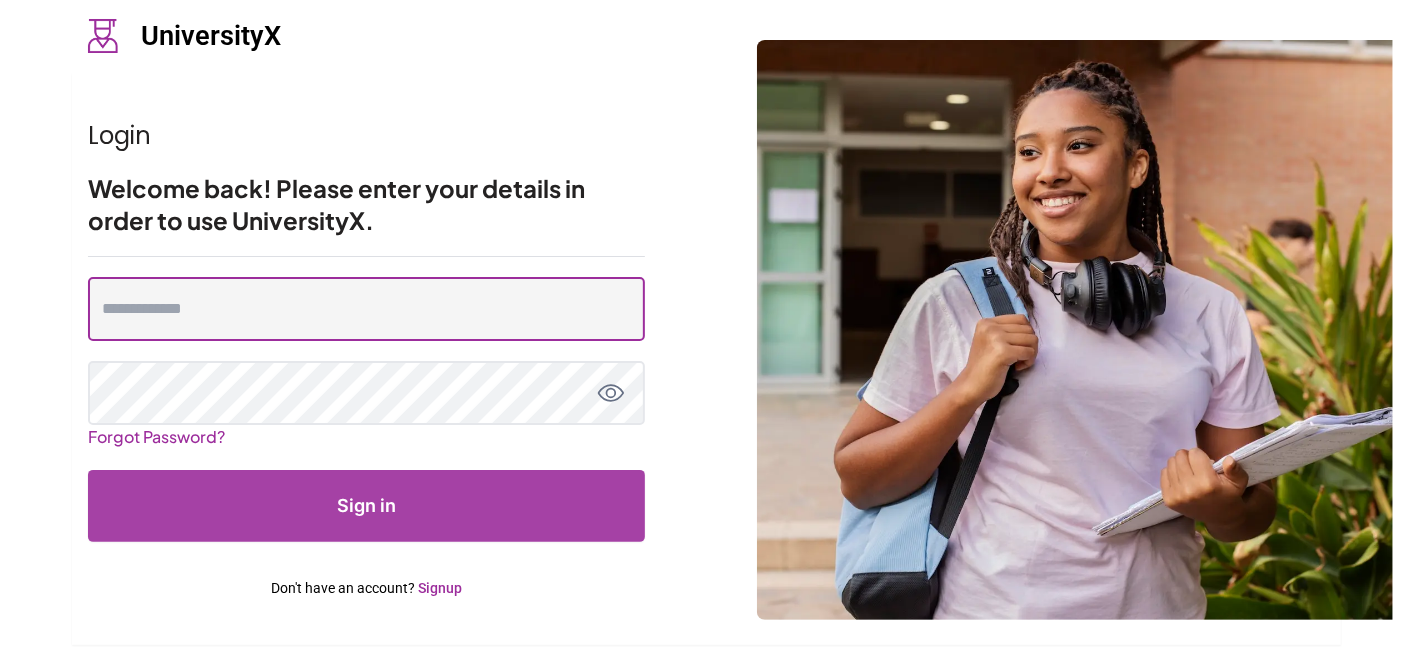 type on "**********" 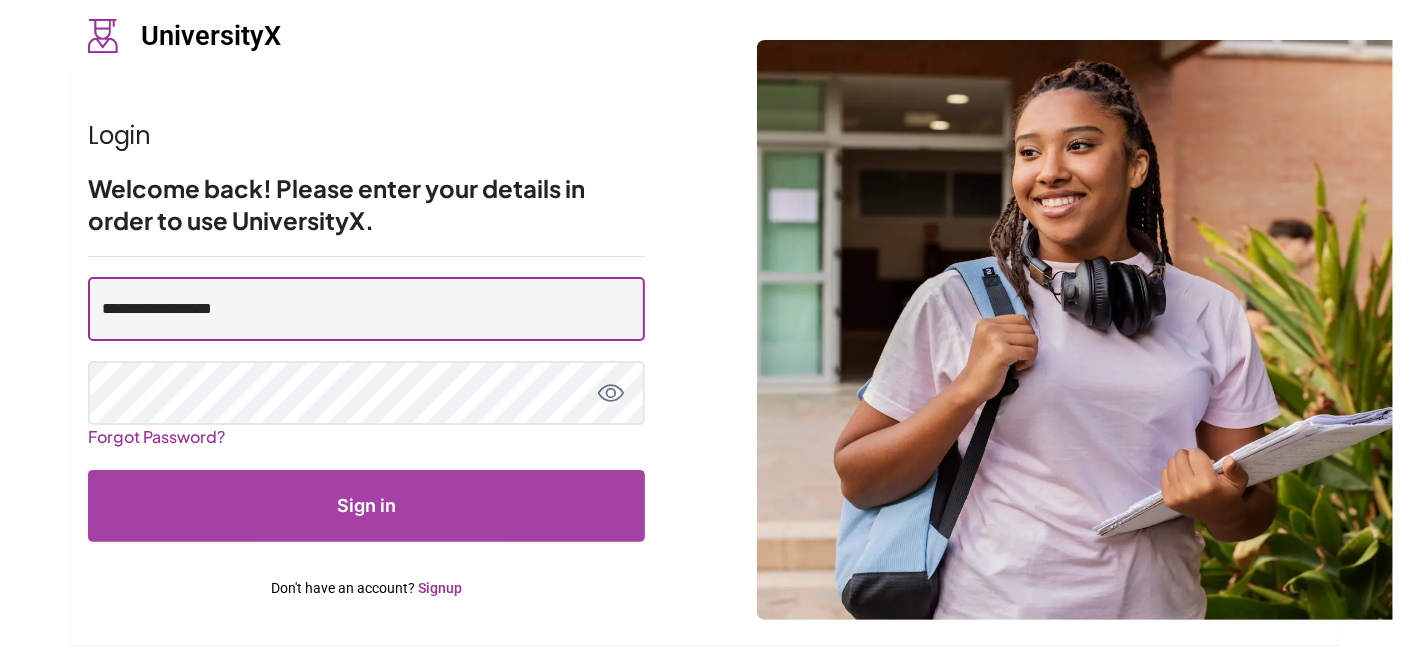 click on "**********" at bounding box center (366, 309) 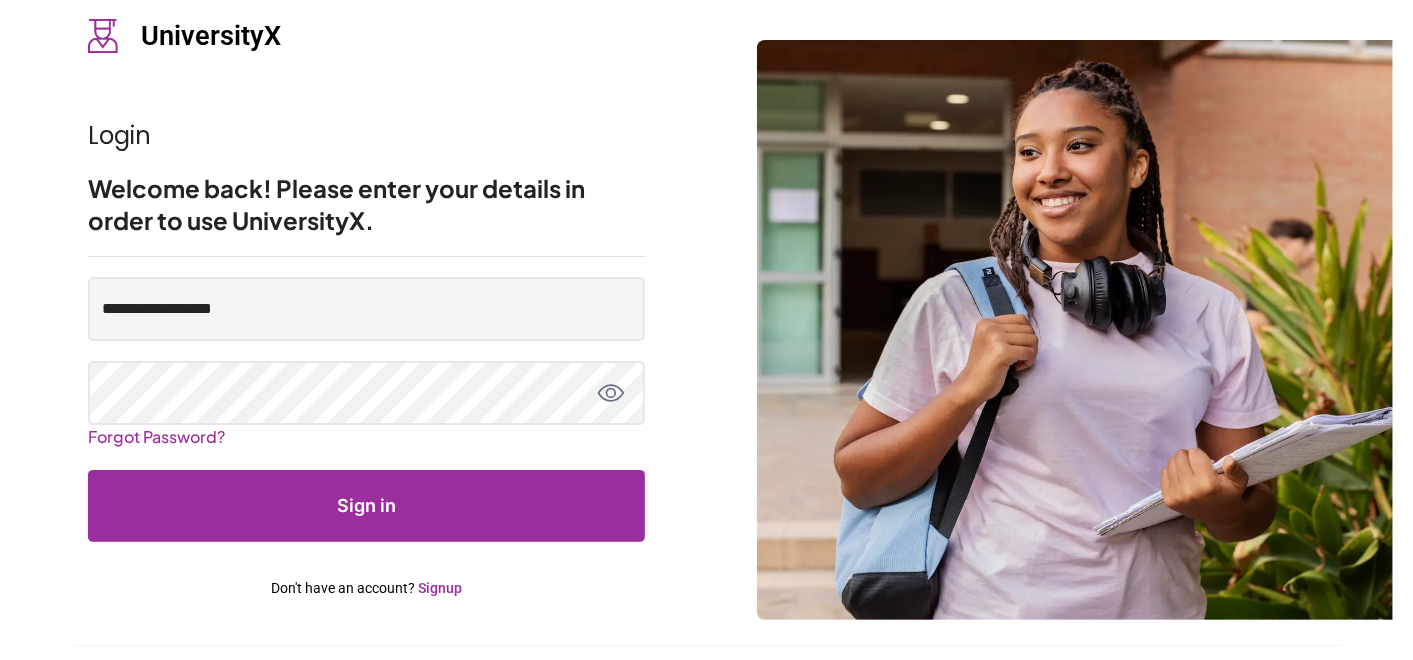 click on "Login Welcome back! Please enter your details in order to use UniversityX." at bounding box center (366, 178) 